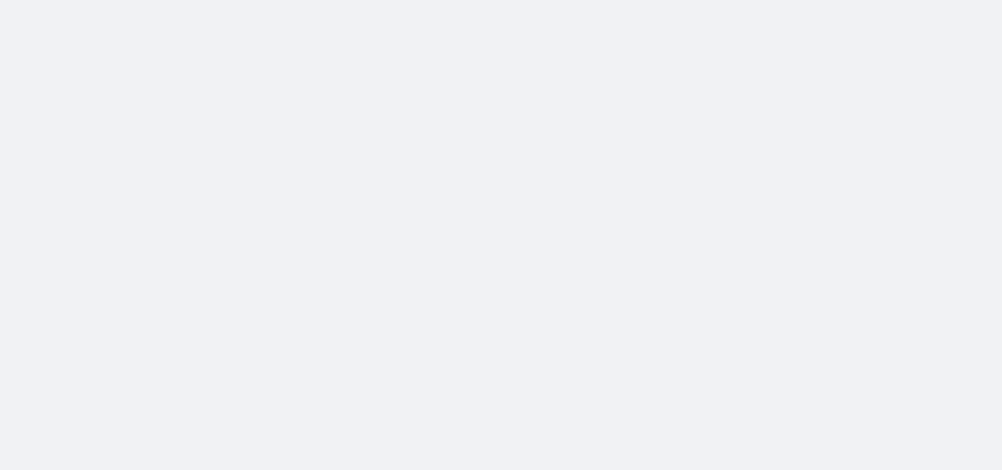 scroll, scrollTop: 0, scrollLeft: 0, axis: both 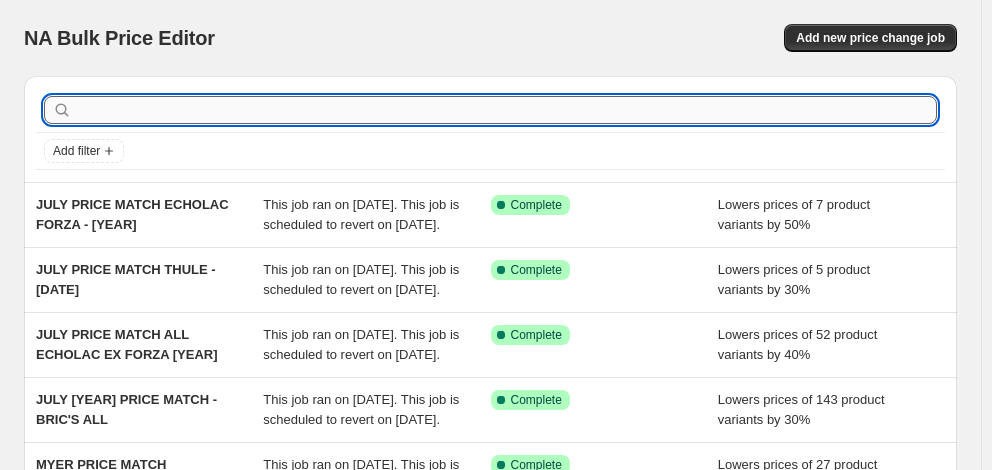 click at bounding box center [506, 110] 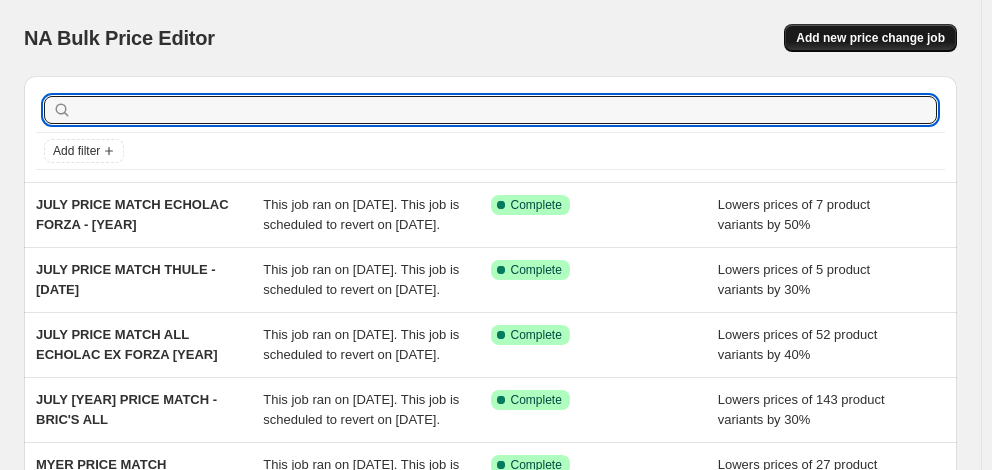 click on "Add new price change job" at bounding box center (870, 38) 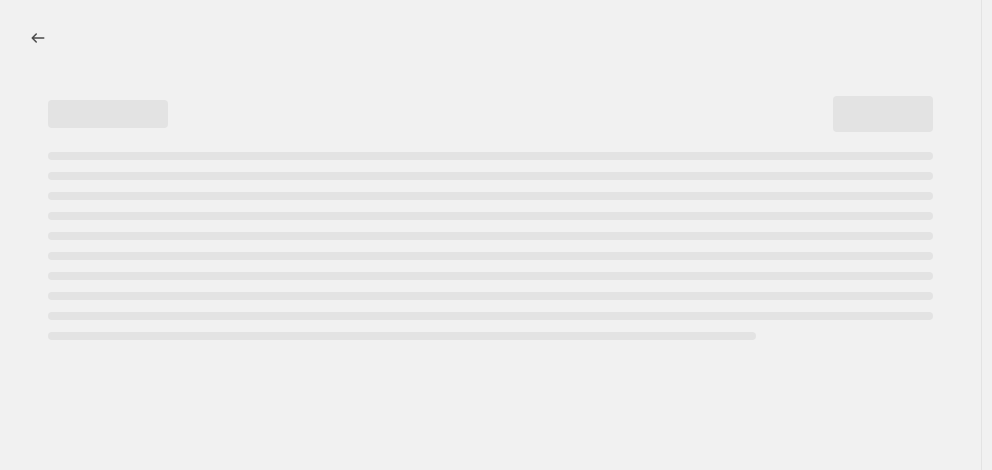 select on "percentage" 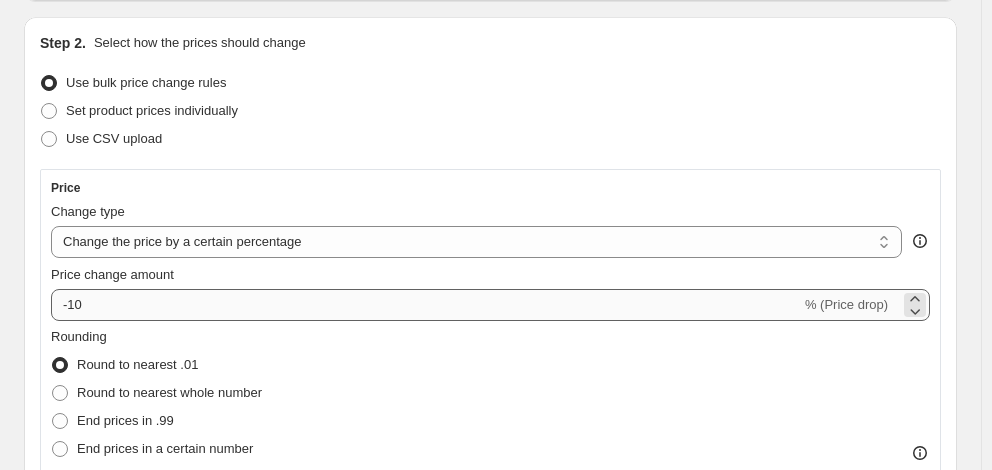 scroll, scrollTop: 200, scrollLeft: 0, axis: vertical 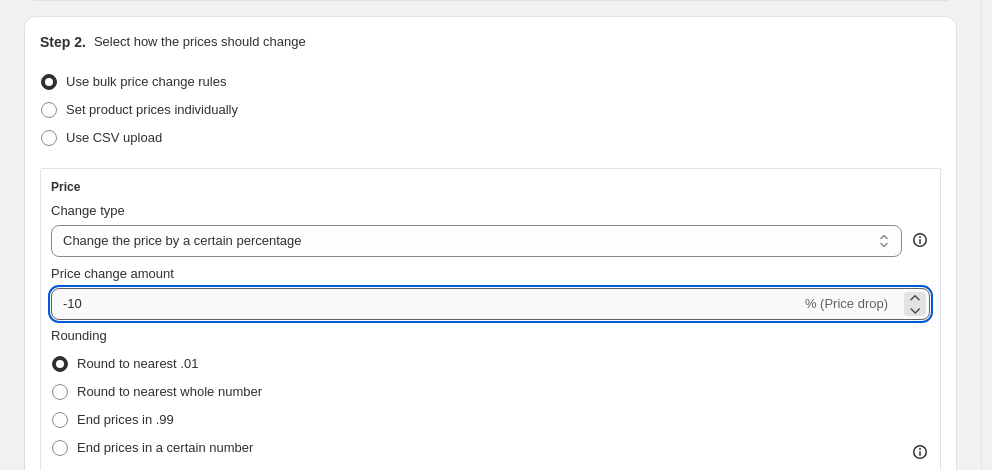 click on "-10" at bounding box center (426, 304) 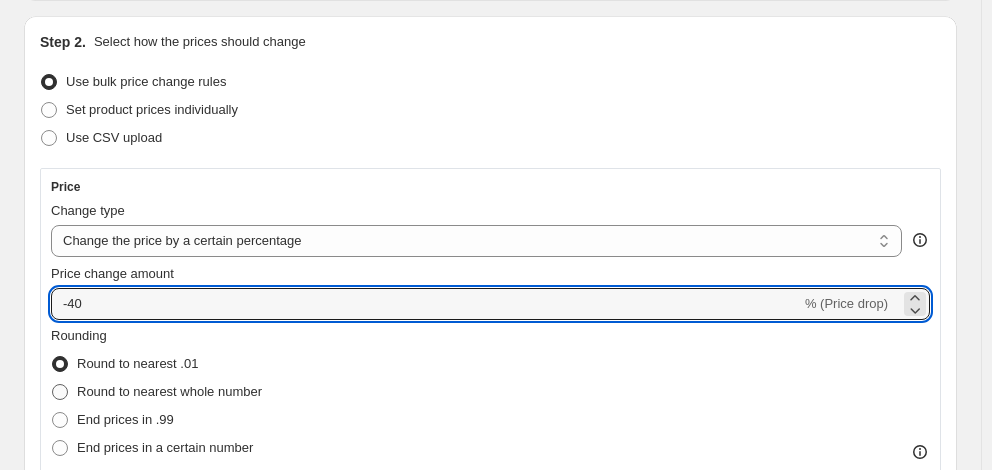 type on "-40" 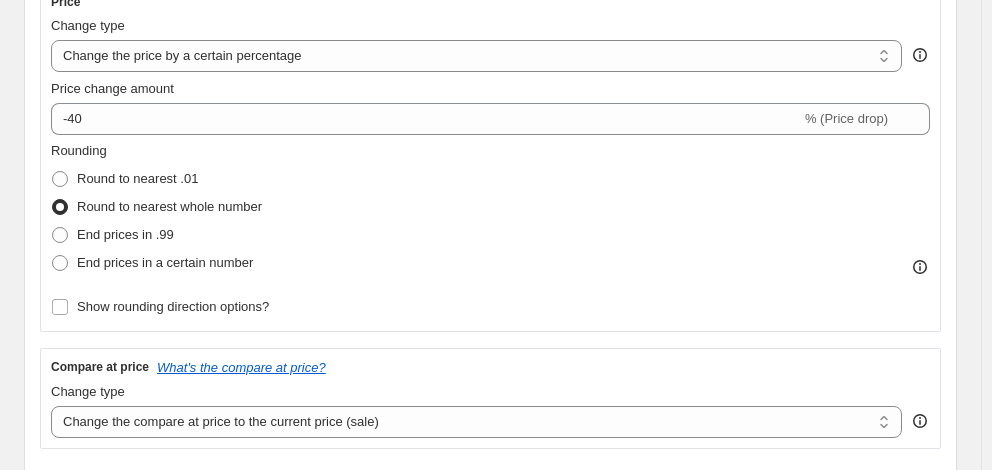 scroll, scrollTop: 400, scrollLeft: 0, axis: vertical 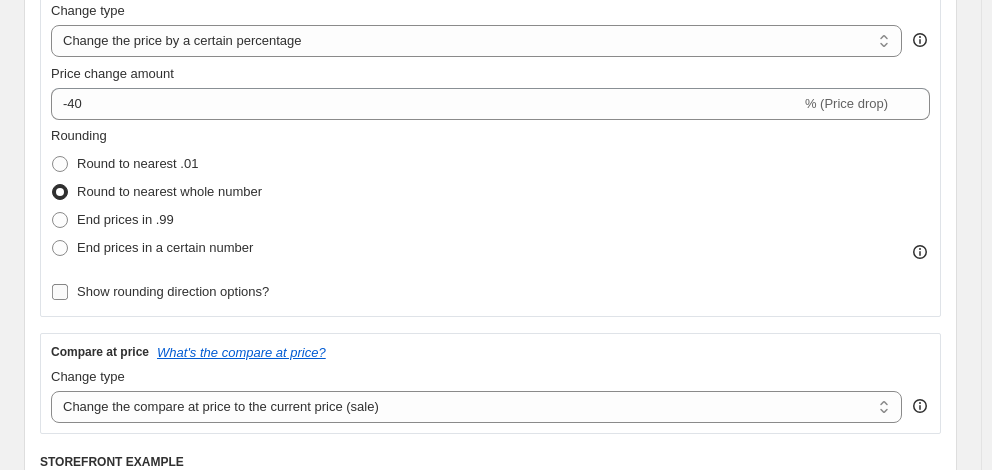 click on "Show rounding direction options?" at bounding box center [173, 291] 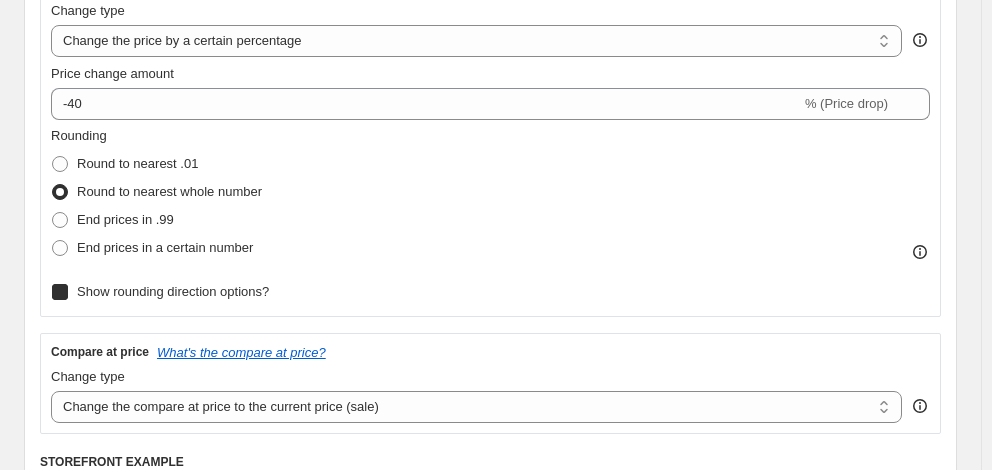 checkbox on "true" 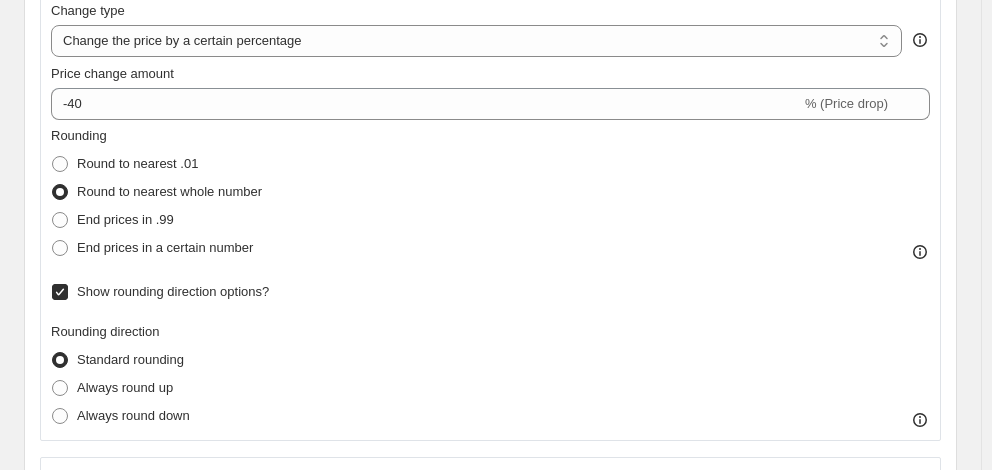 scroll, scrollTop: 500, scrollLeft: 0, axis: vertical 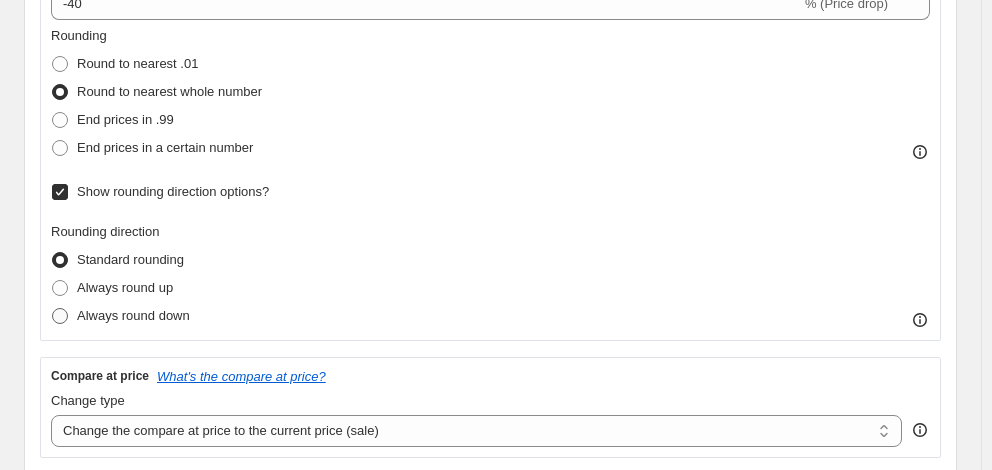 click on "Always round down" at bounding box center [133, 315] 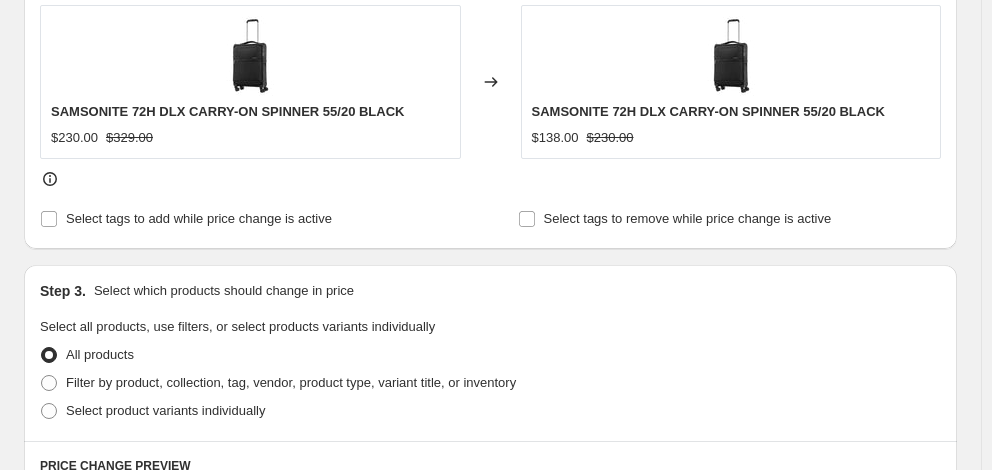 scroll, scrollTop: 1000, scrollLeft: 0, axis: vertical 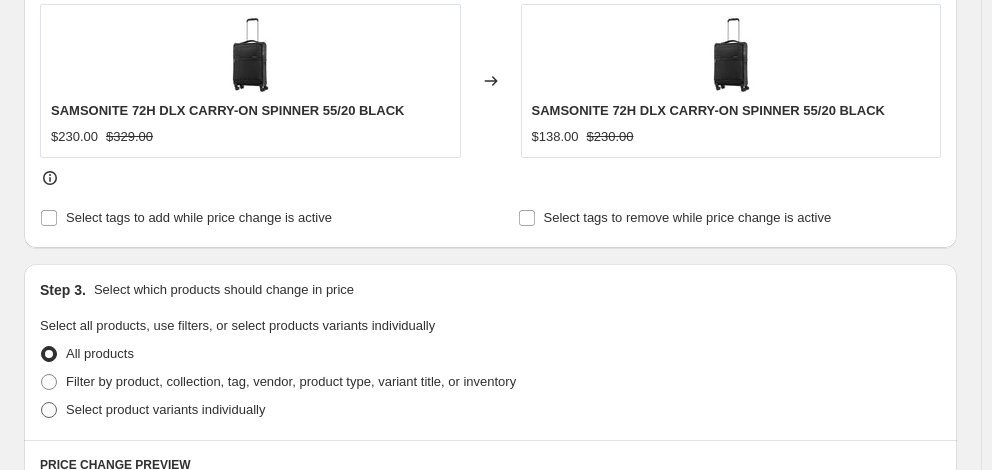 click on "Select product variants individually" at bounding box center [165, 409] 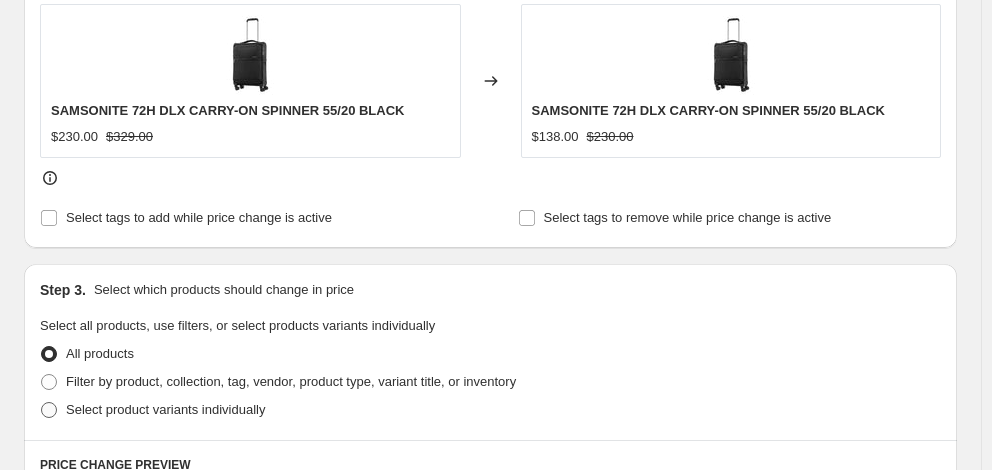 radio on "true" 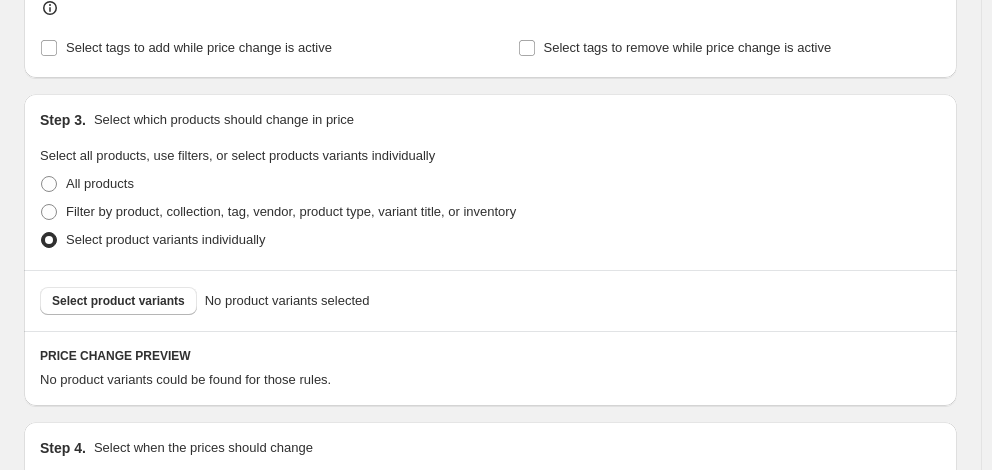 scroll, scrollTop: 1200, scrollLeft: 0, axis: vertical 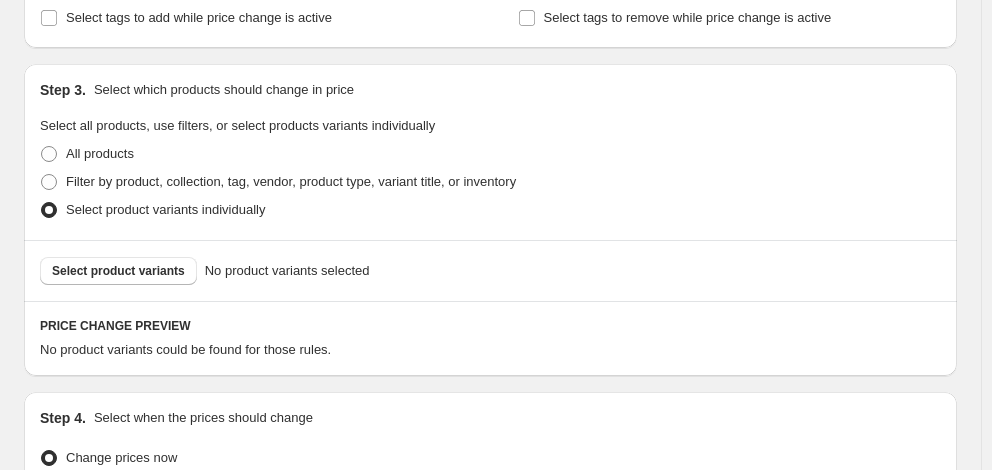 click on "Revert to original prices later?" at bounding box center (152, 529) 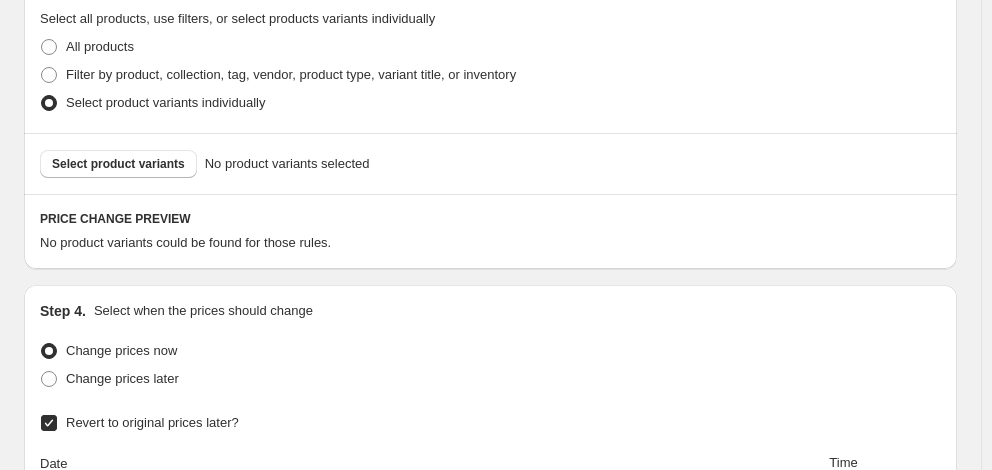 scroll, scrollTop: 1400, scrollLeft: 0, axis: vertical 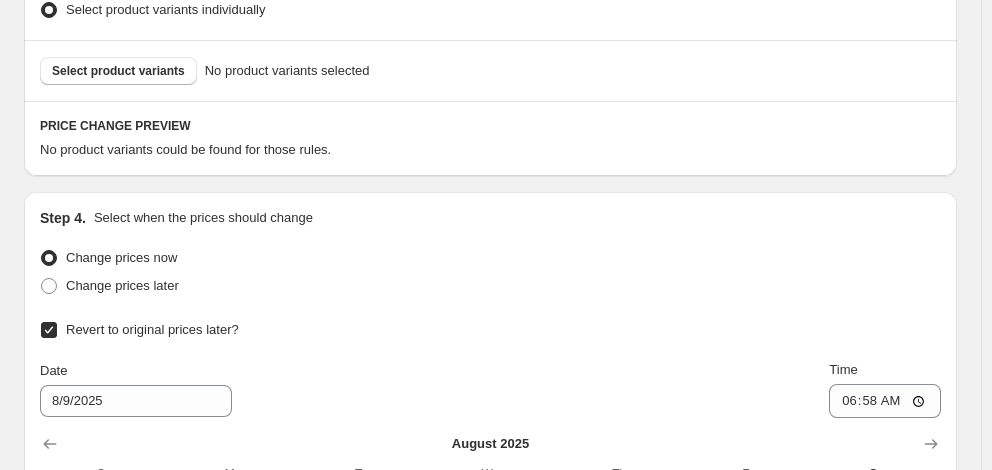 click on "4" at bounding box center [233, 538] 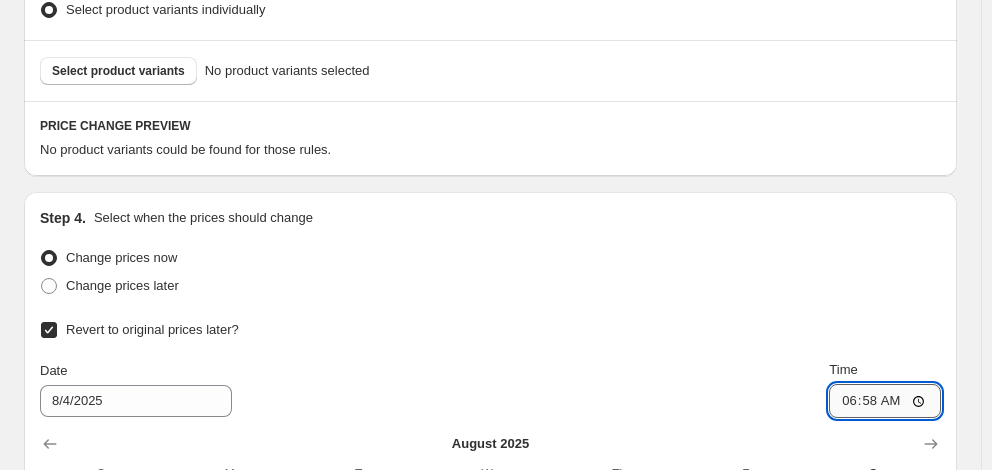 click on "06:58" at bounding box center (885, 401) 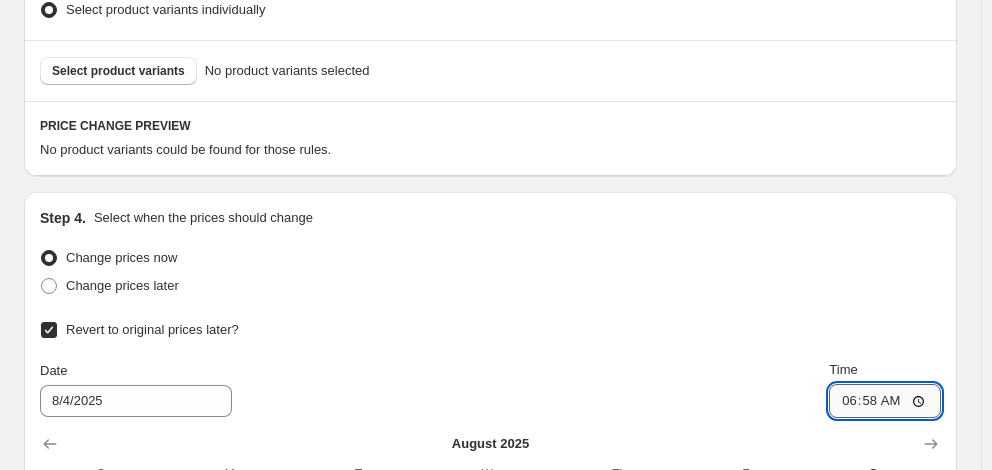 type on "06:00" 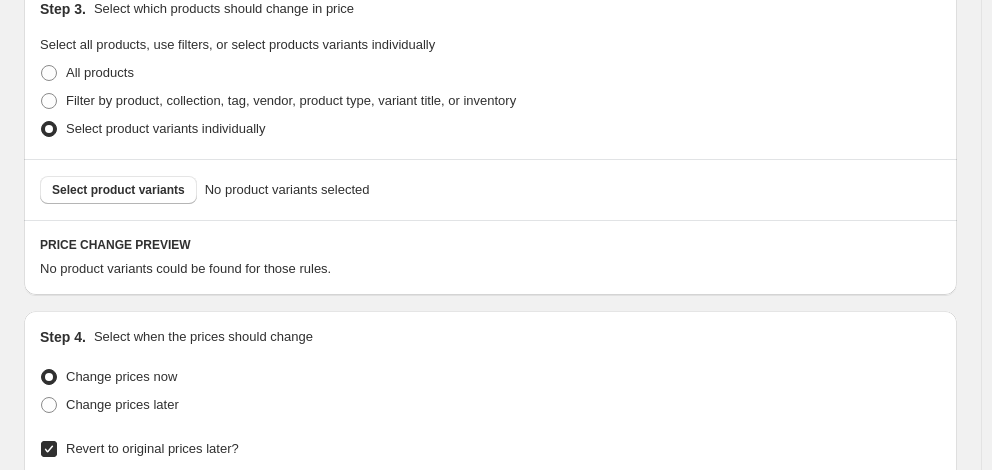 scroll, scrollTop: 1381, scrollLeft: 0, axis: vertical 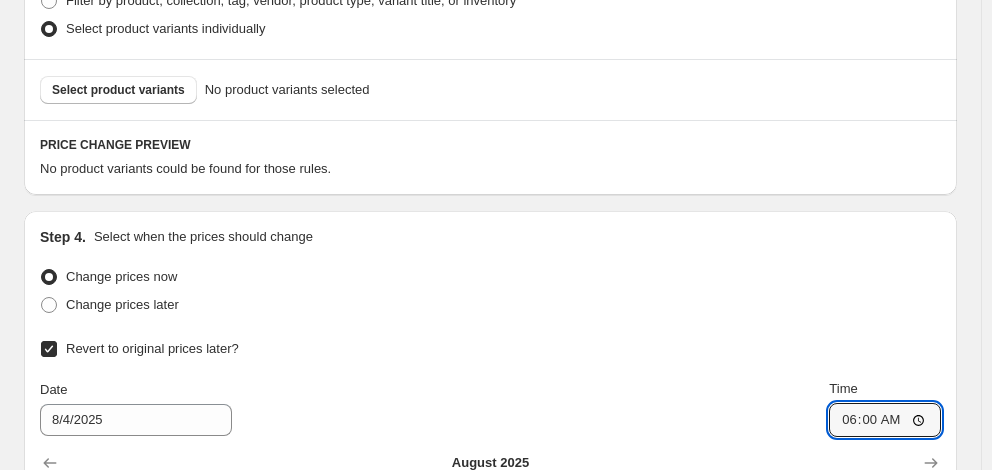 click on "4" at bounding box center [233, 557] 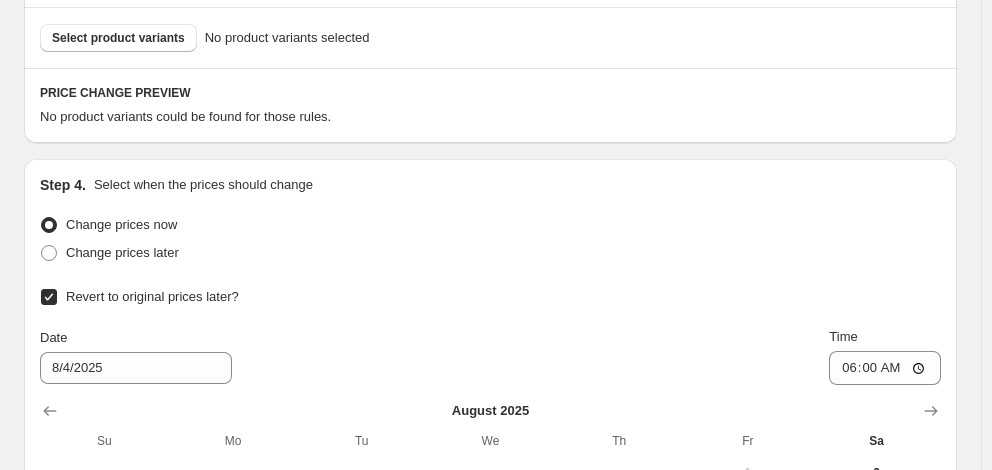 scroll, scrollTop: 1481, scrollLeft: 0, axis: vertical 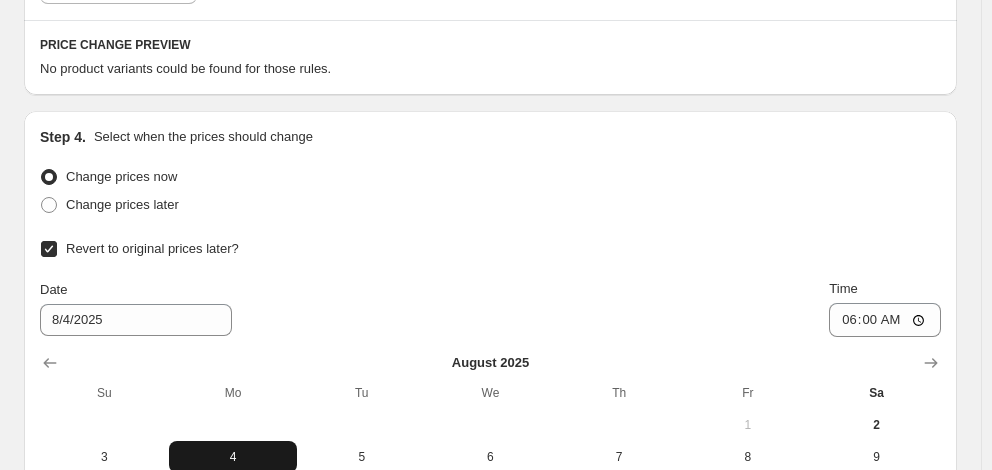 click on "4" at bounding box center [233, 457] 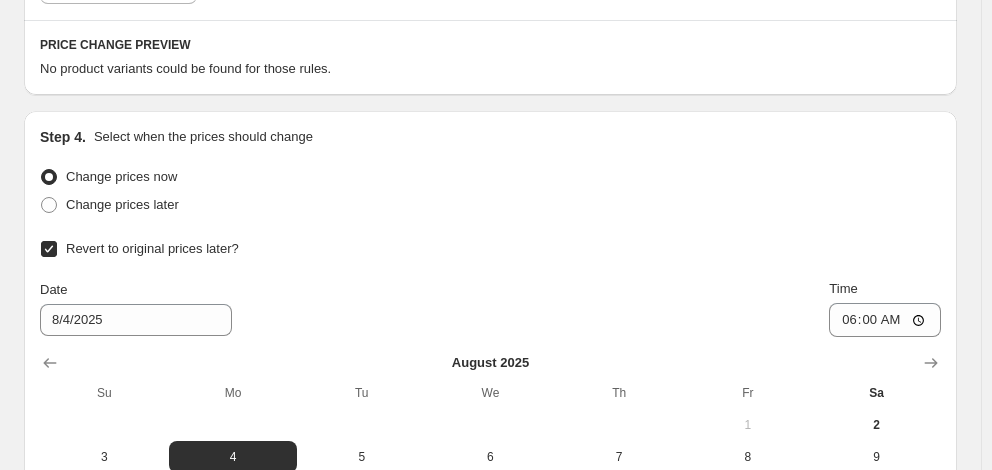 click on "Continue" at bounding box center [919, 683] 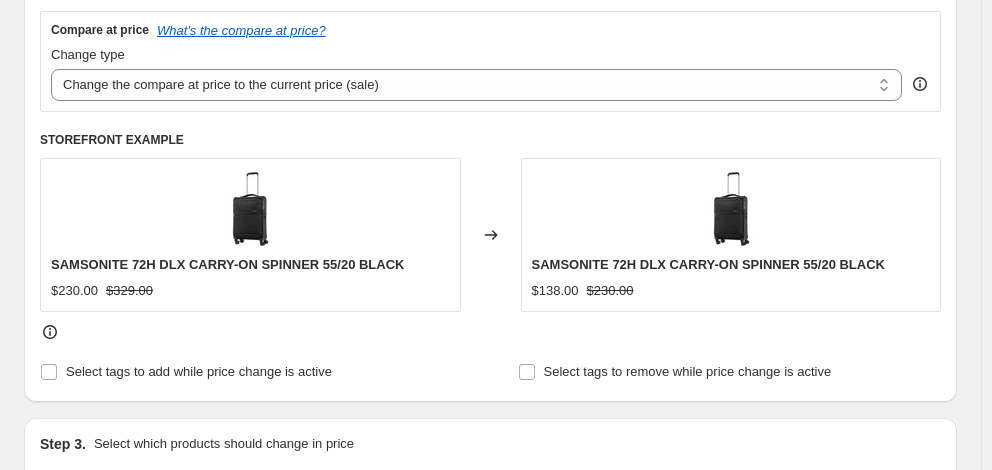 scroll, scrollTop: 1100, scrollLeft: 0, axis: vertical 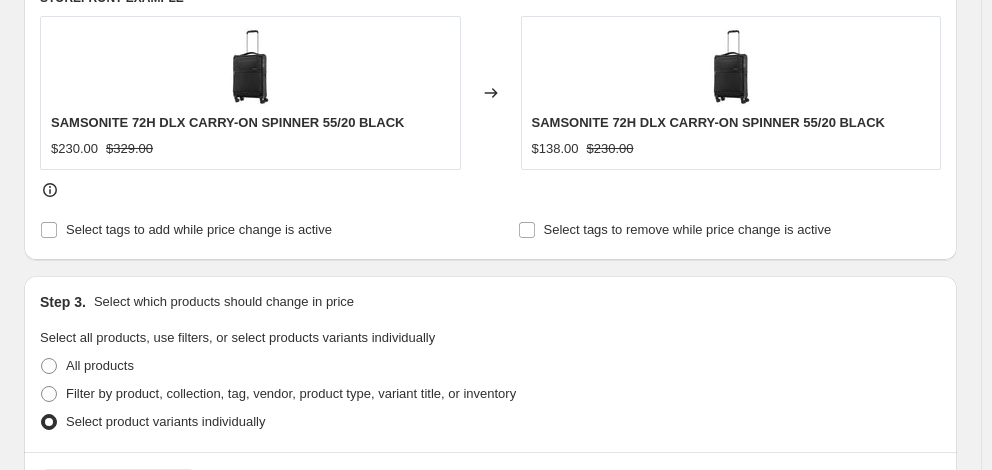 click on "Select product variants" at bounding box center (118, 483) 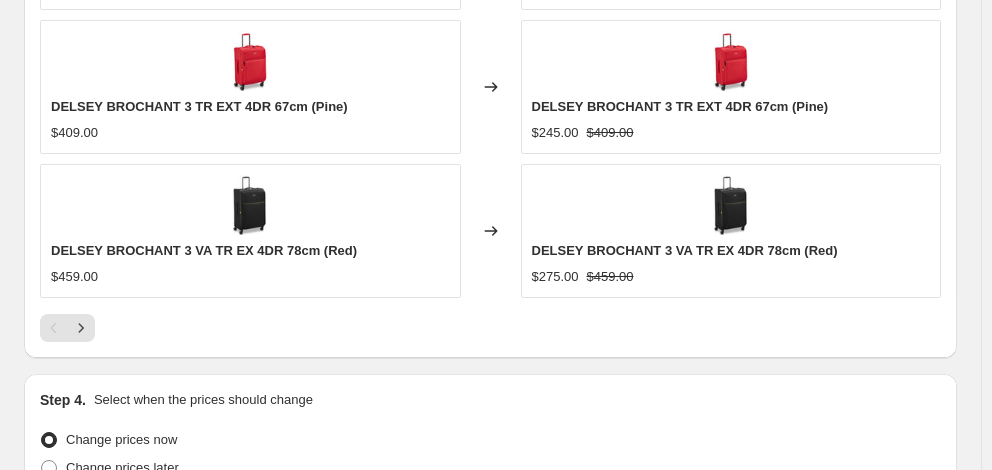 scroll, scrollTop: 2081, scrollLeft: 0, axis: vertical 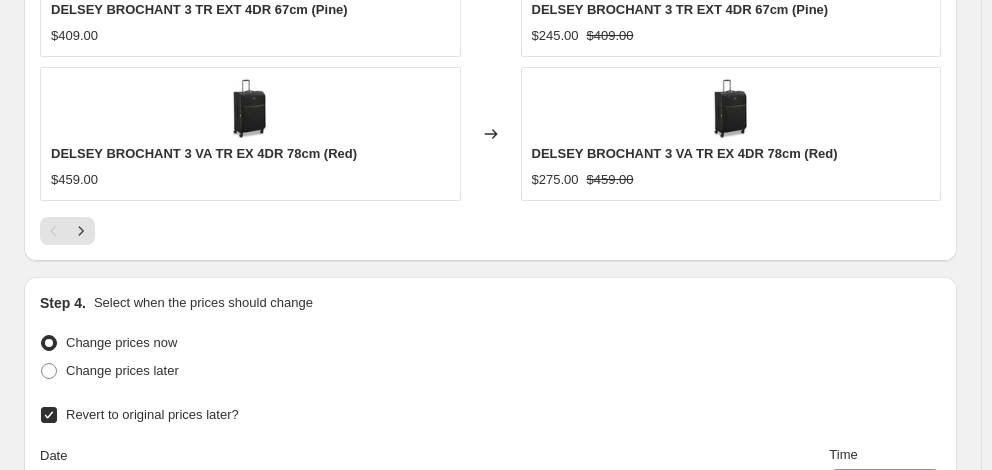 click on "Continue" at bounding box center (919, 849) 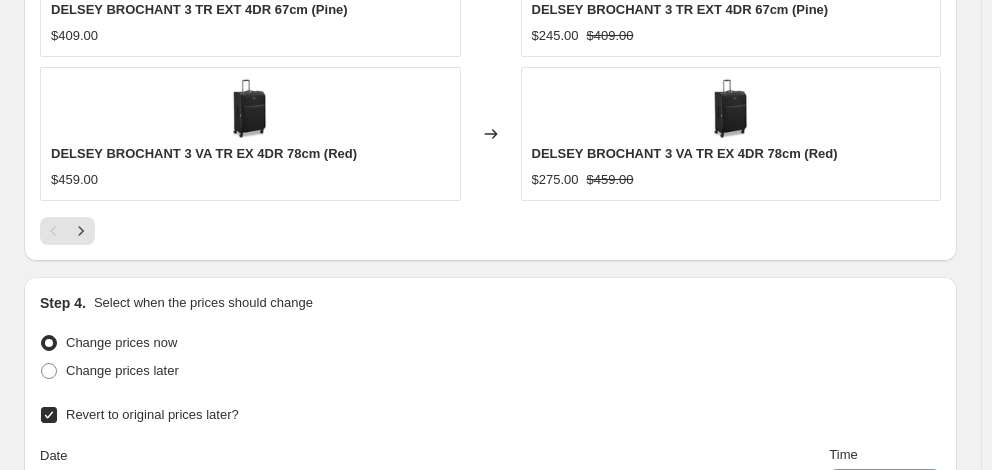 scroll, scrollTop: 0, scrollLeft: 0, axis: both 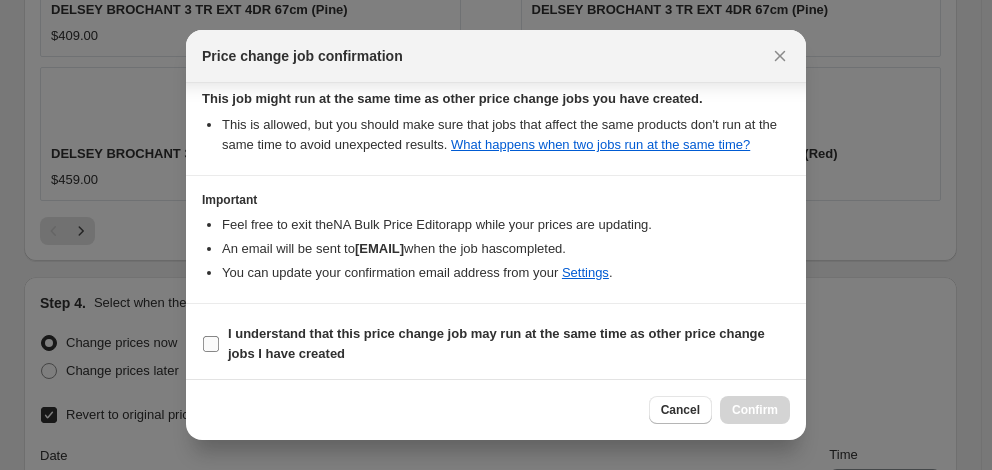 click on "I understand that this price change job may run at the same time as other price change jobs I have created" at bounding box center [496, 343] 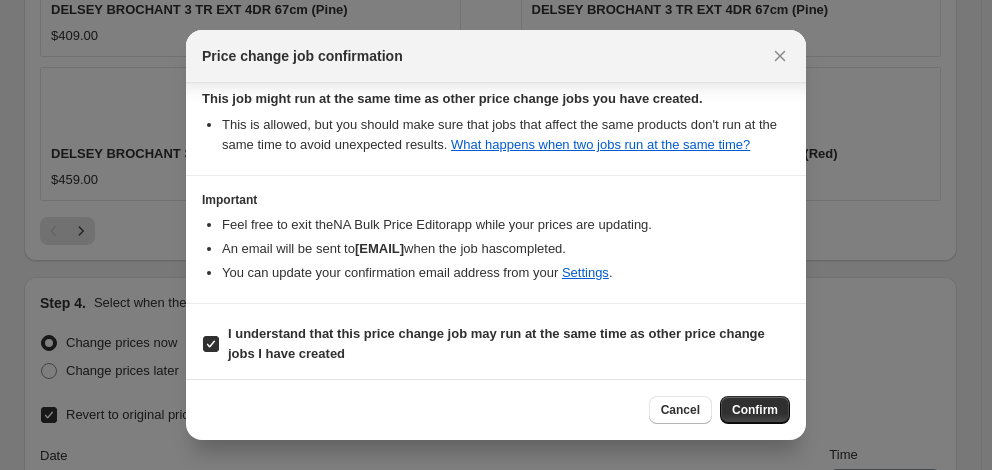 click on "Confirm" at bounding box center [755, 410] 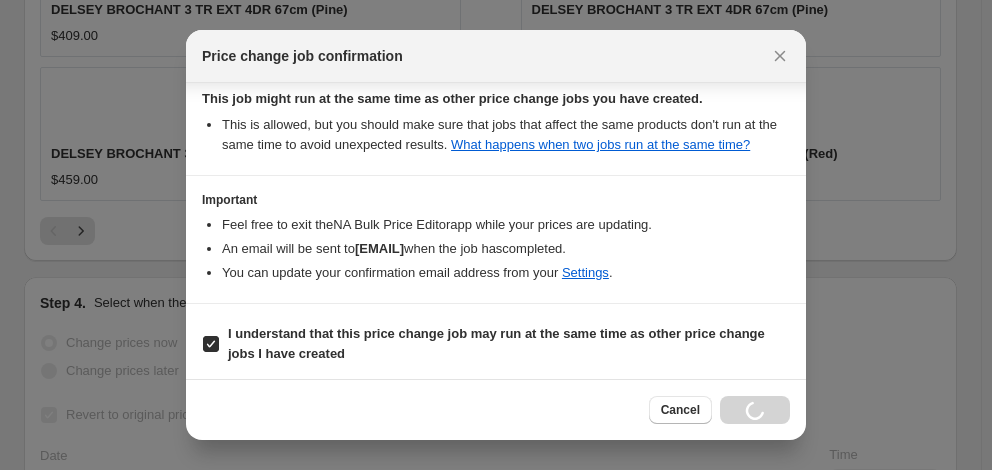 scroll, scrollTop: 2176, scrollLeft: 0, axis: vertical 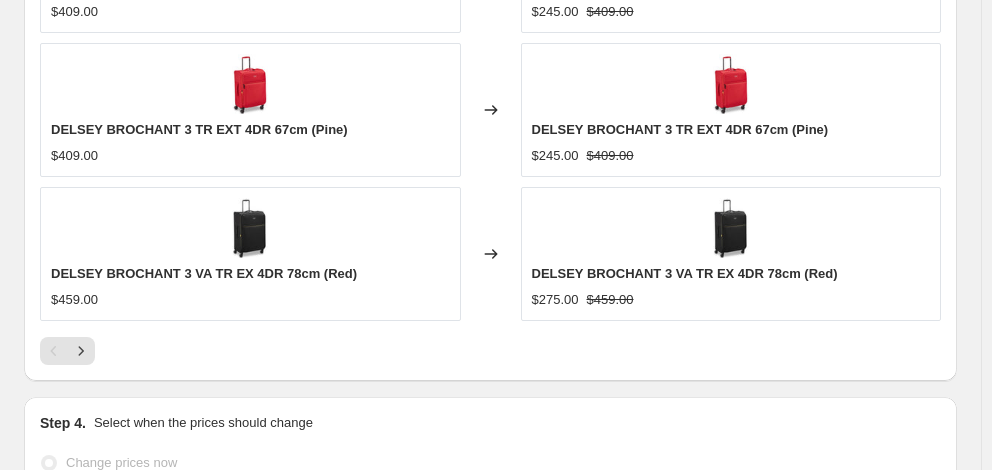 select on "percentage" 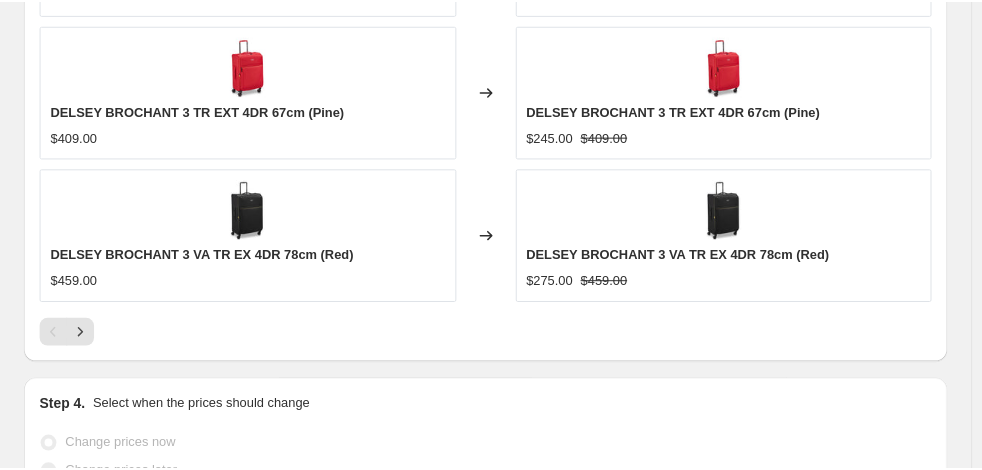 scroll, scrollTop: 0, scrollLeft: 0, axis: both 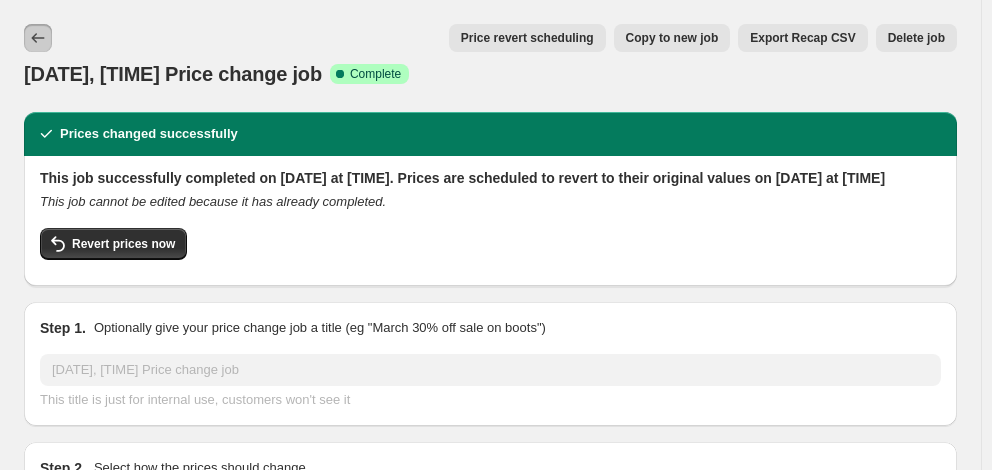 click 